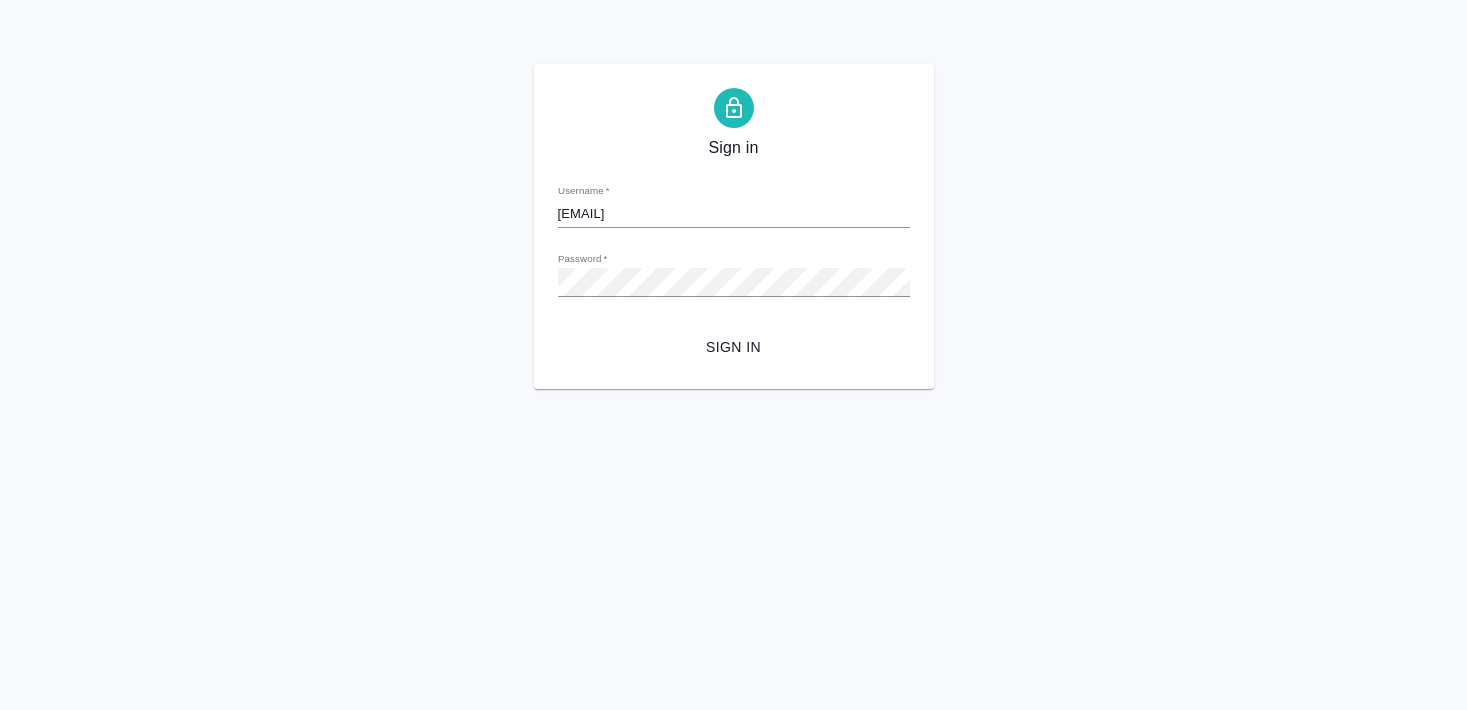 scroll, scrollTop: 0, scrollLeft: 0, axis: both 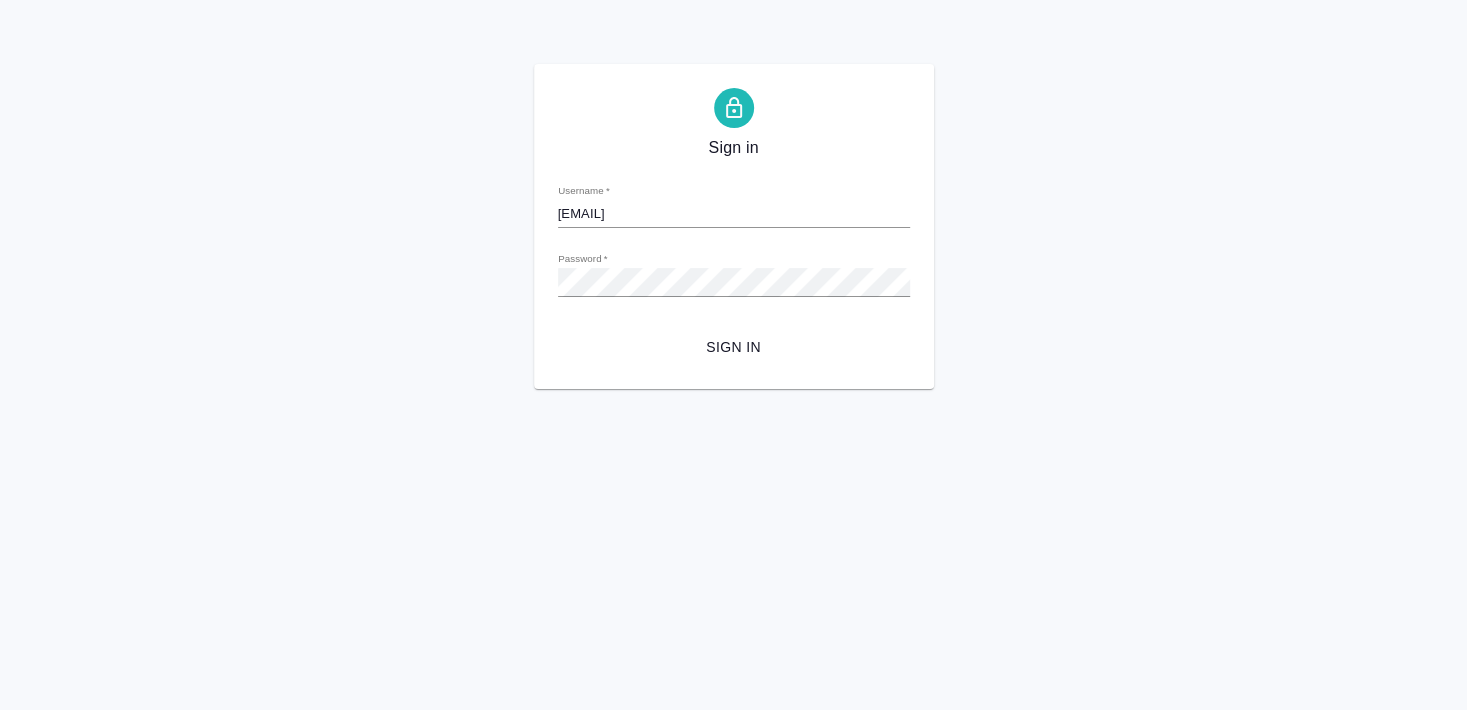 type on "[EMAIL]" 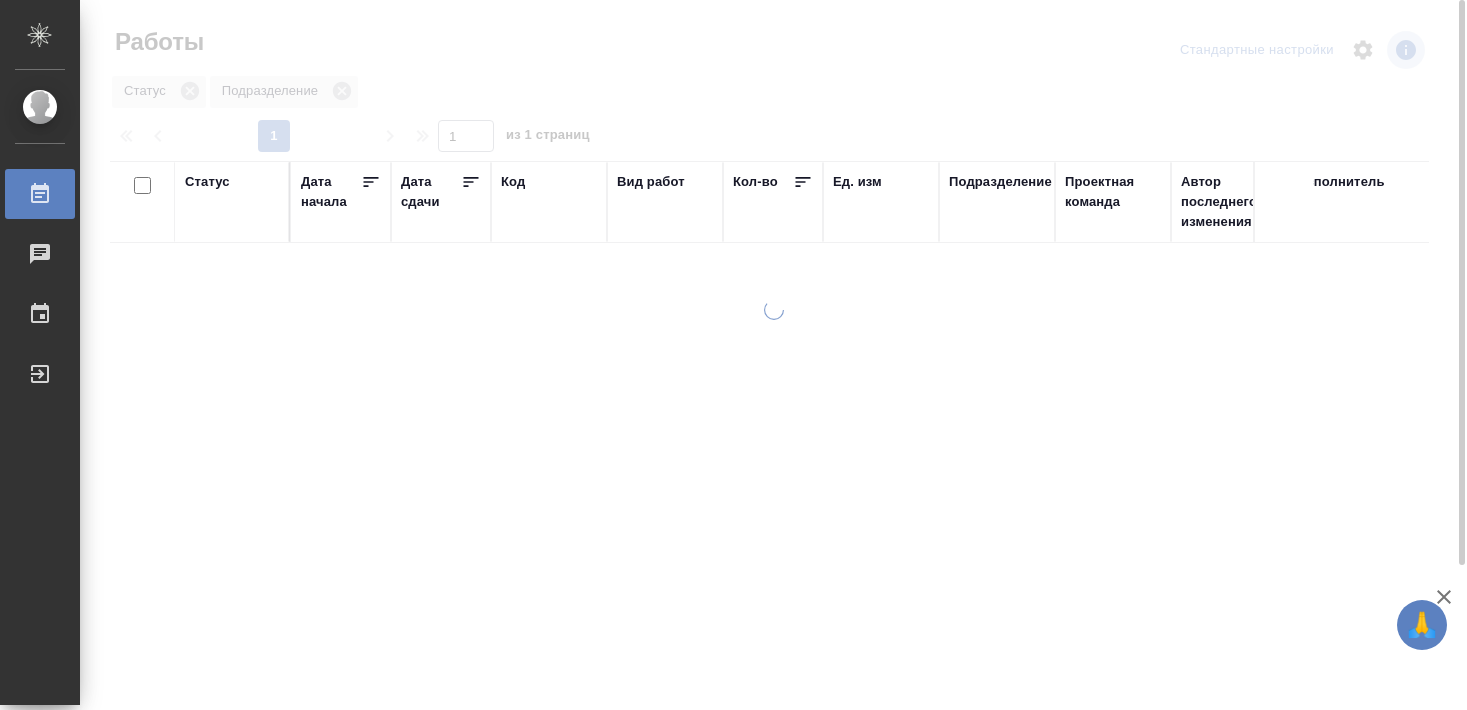 scroll, scrollTop: 0, scrollLeft: 0, axis: both 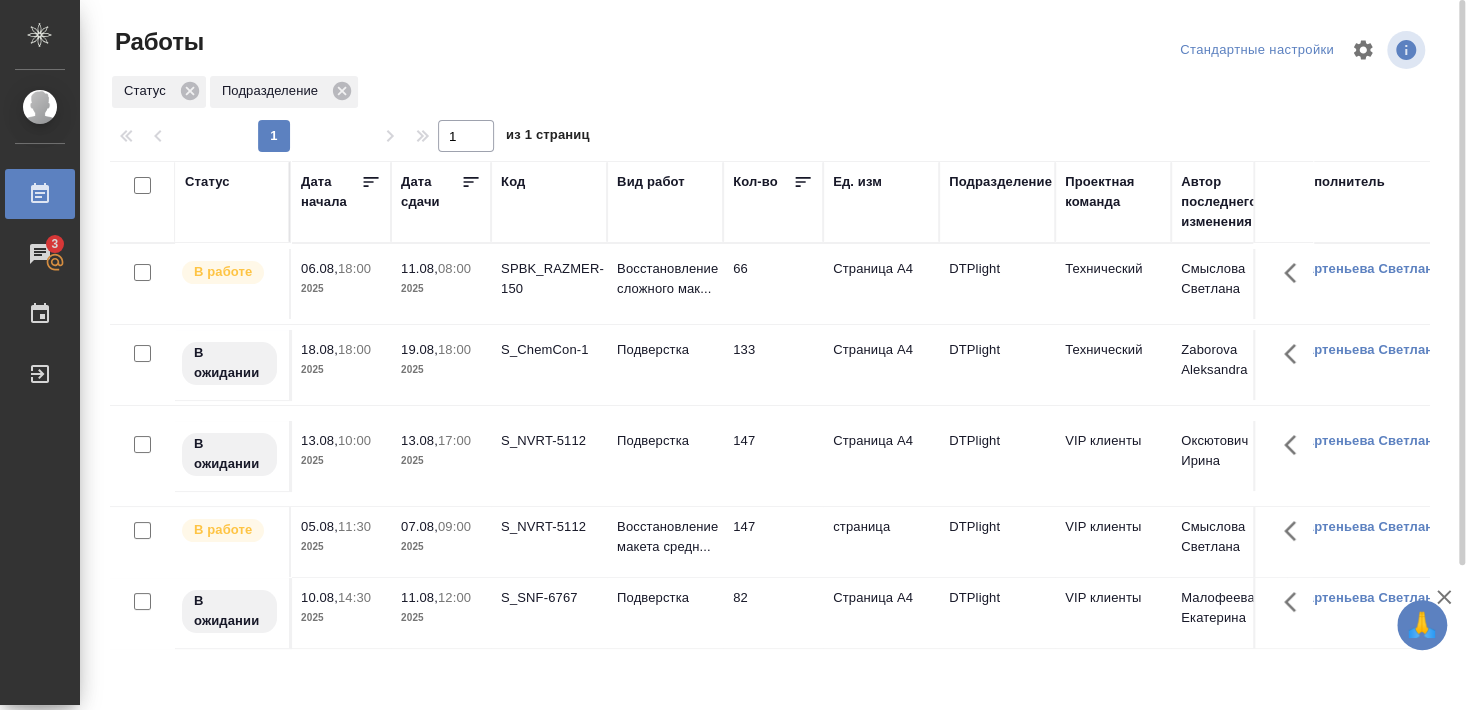 click on "S_NVRT-5112" at bounding box center (549, 279) 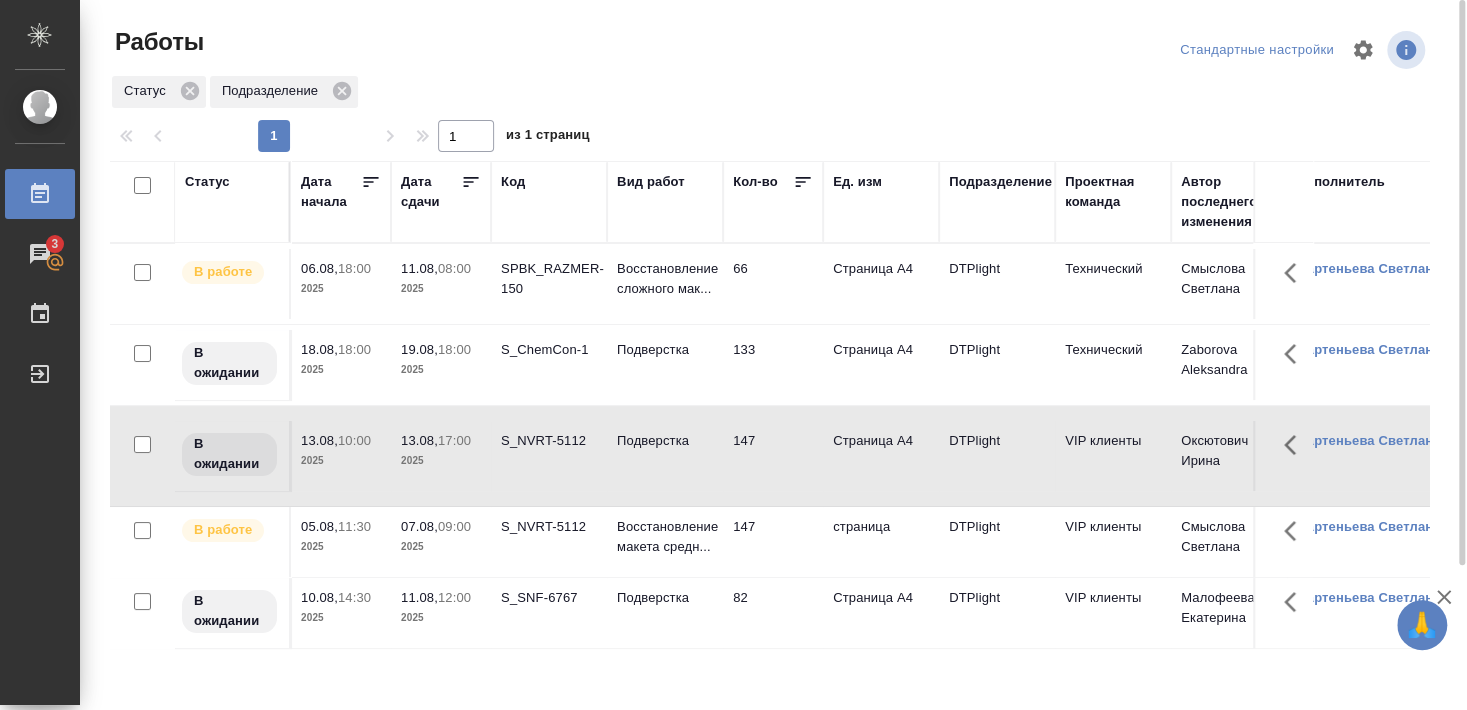 click on "S_NVRT-5112" at bounding box center (549, 279) 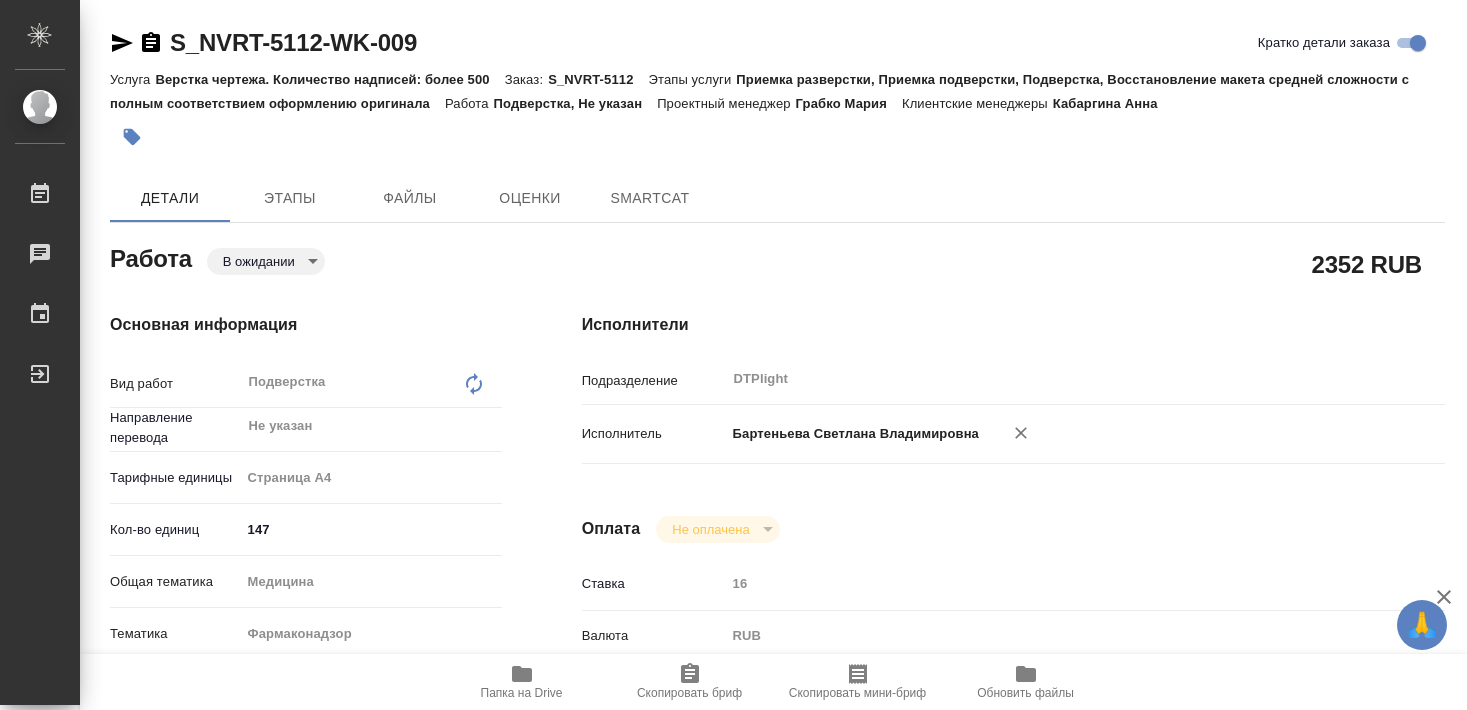 type on "x" 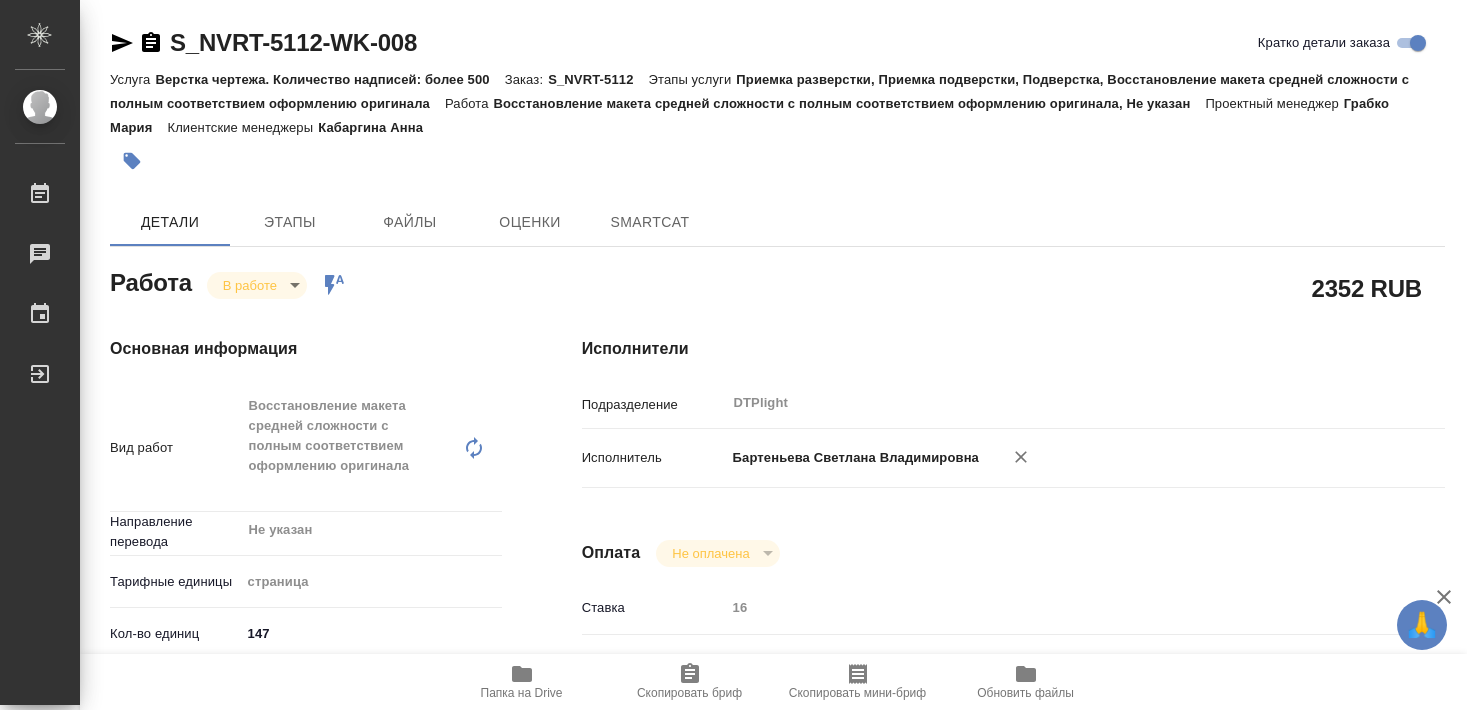 type on "x" 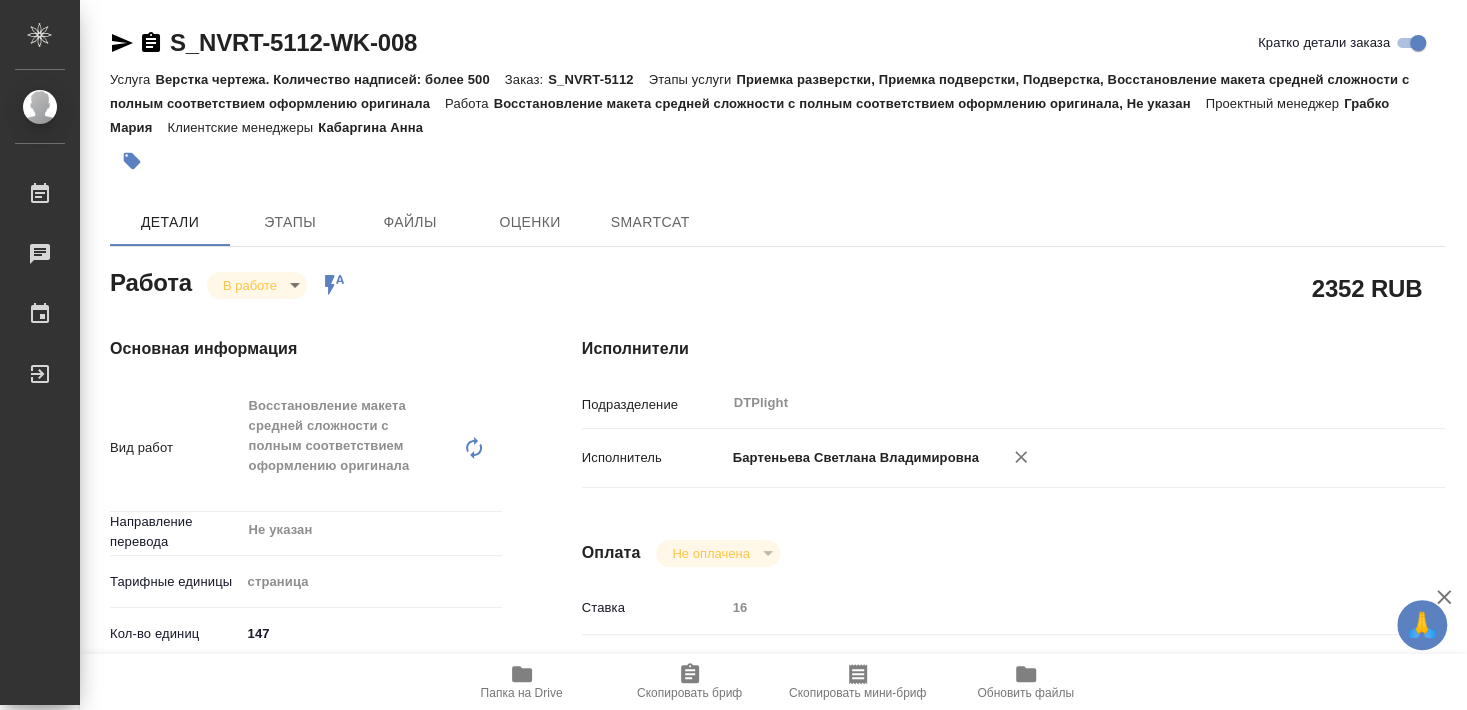type on "x" 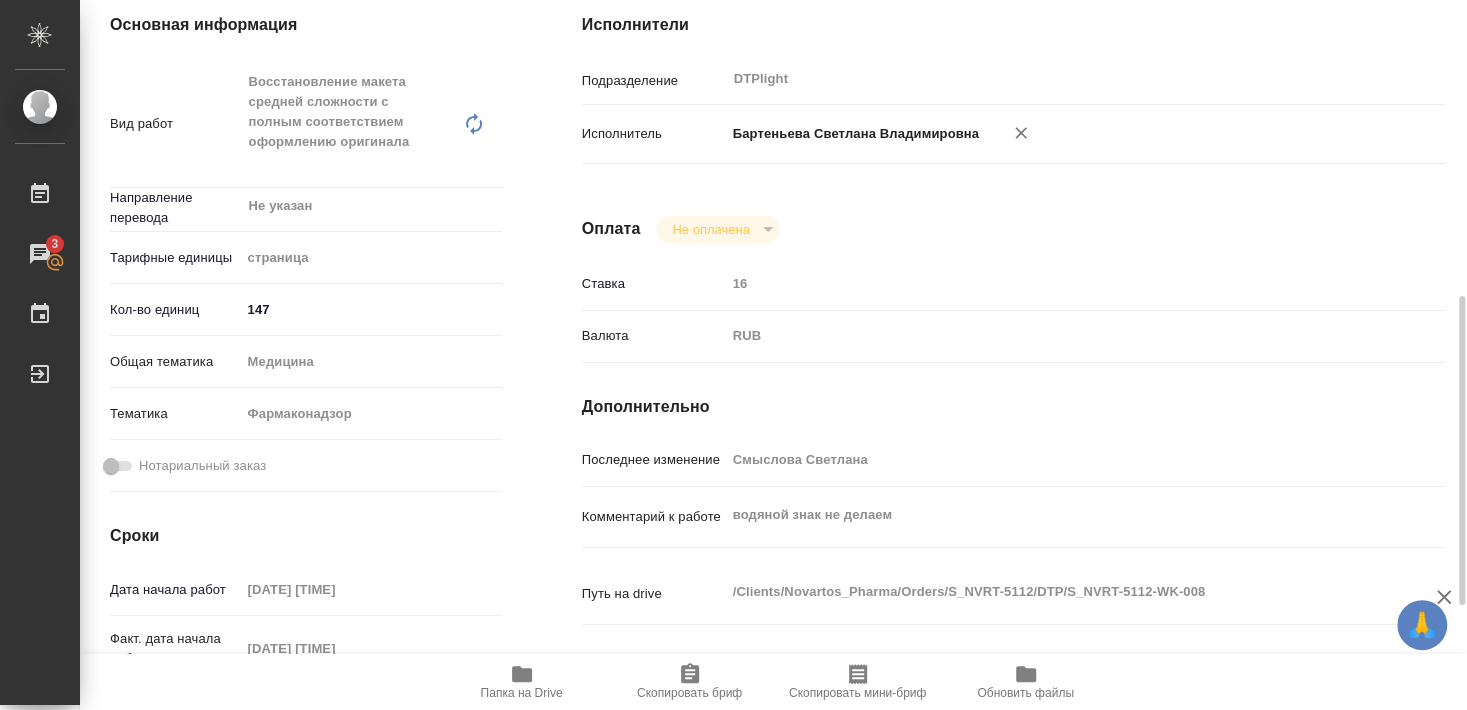 scroll, scrollTop: 432, scrollLeft: 0, axis: vertical 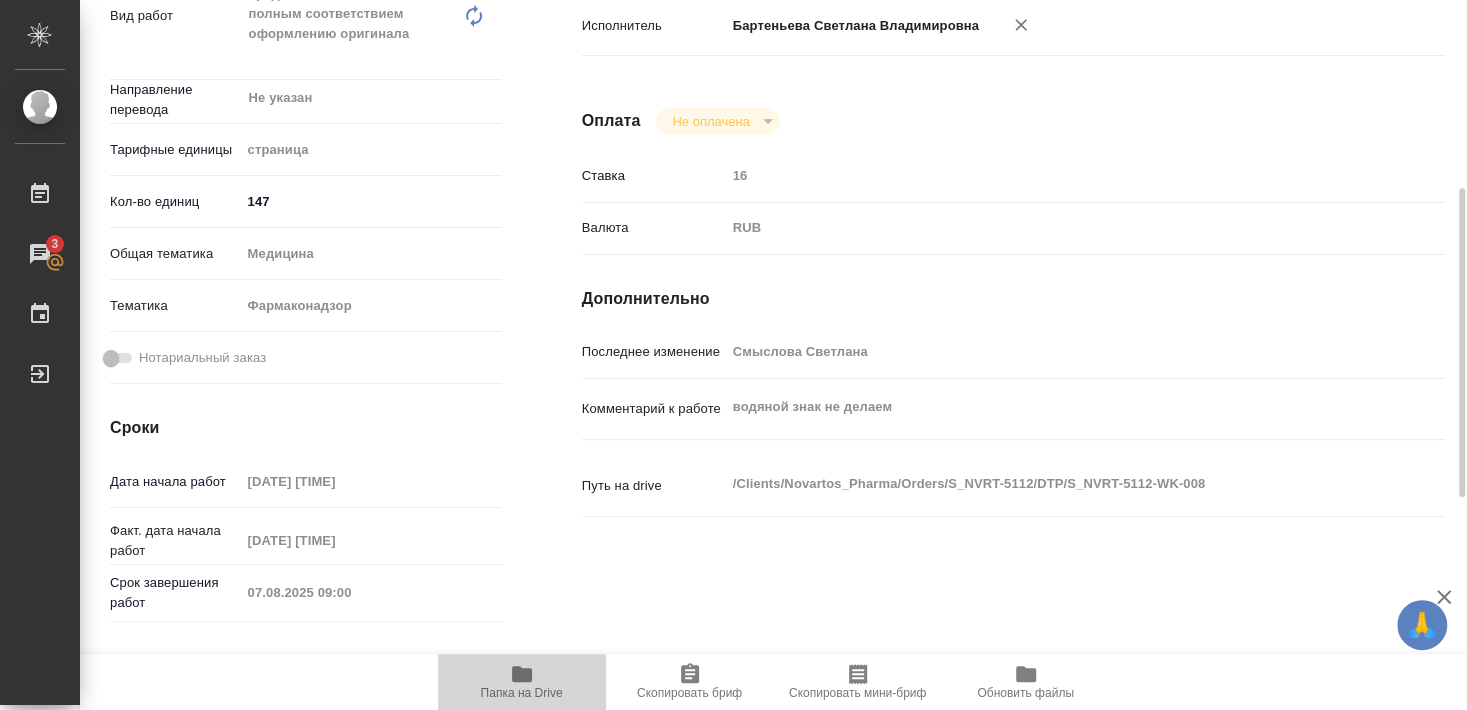click 